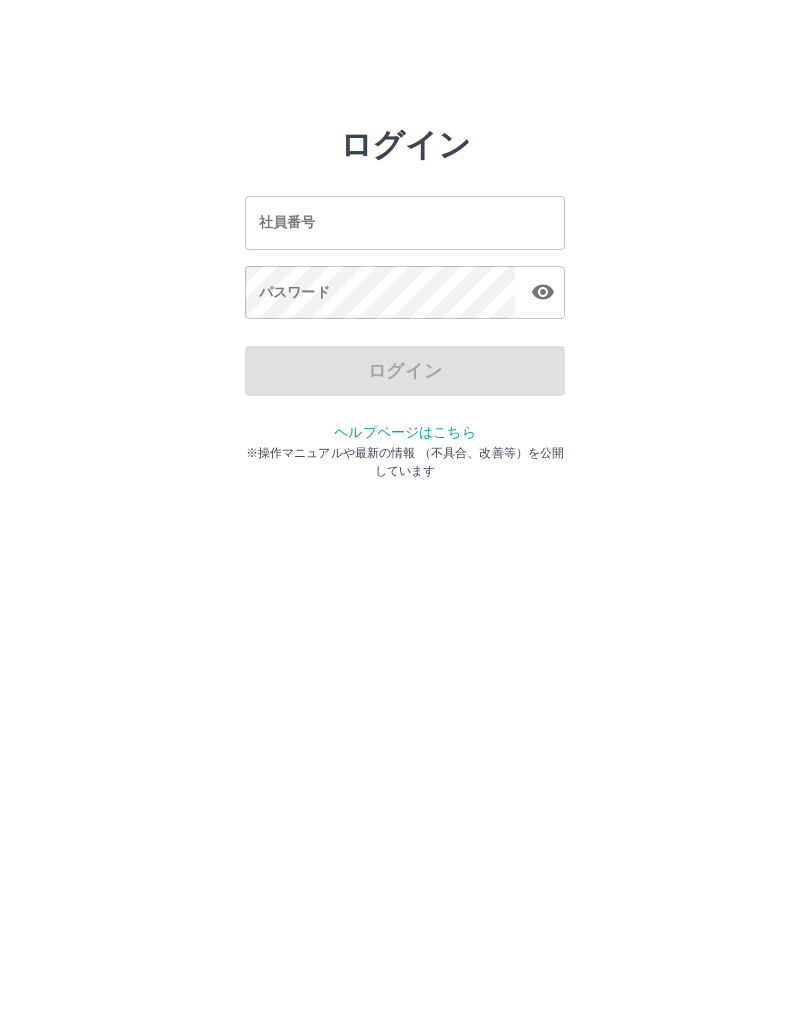 scroll, scrollTop: 0, scrollLeft: 0, axis: both 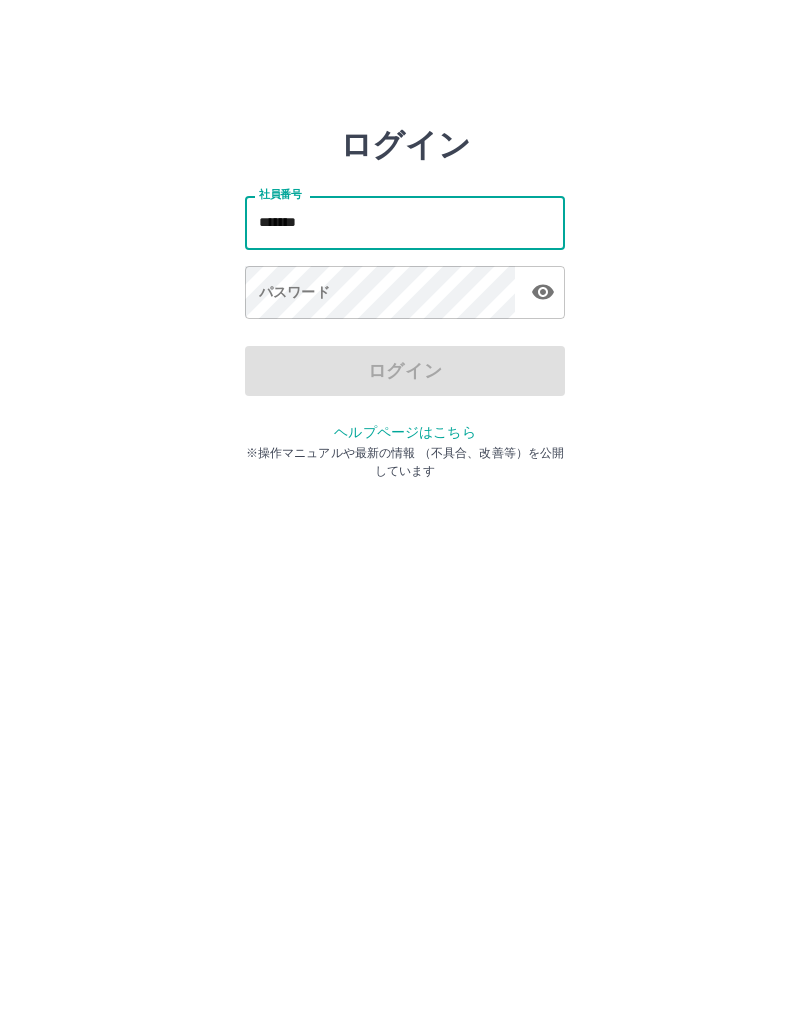 type on "*******" 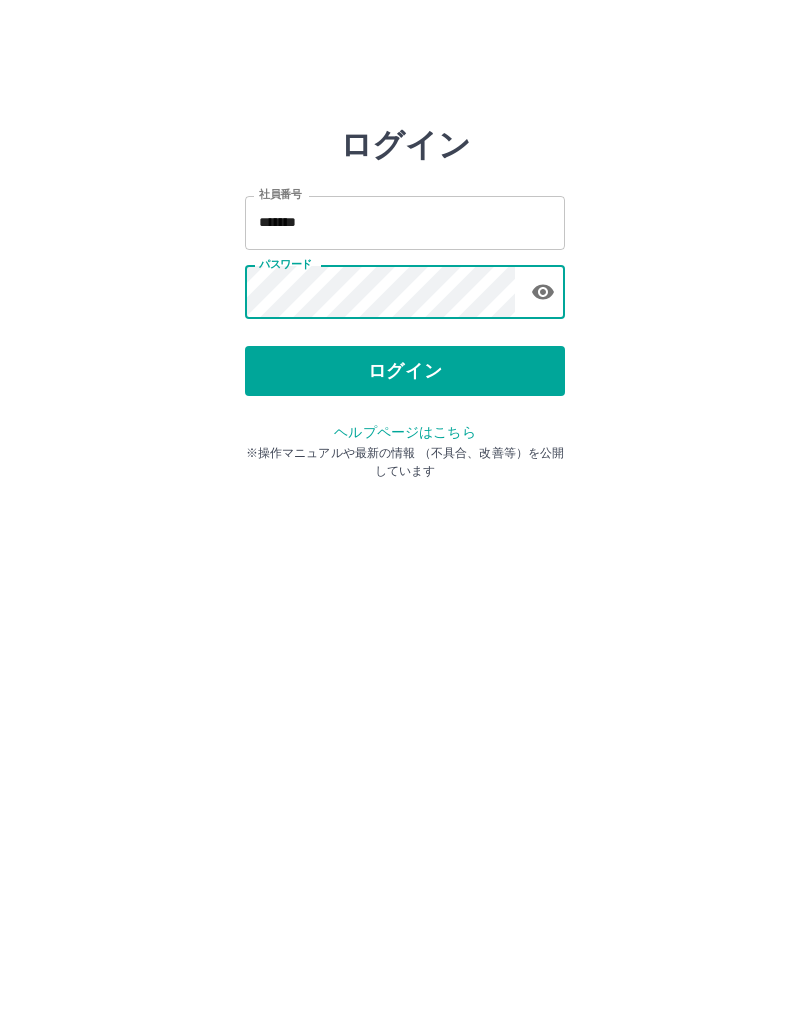 click on "ログイン" at bounding box center (405, 371) 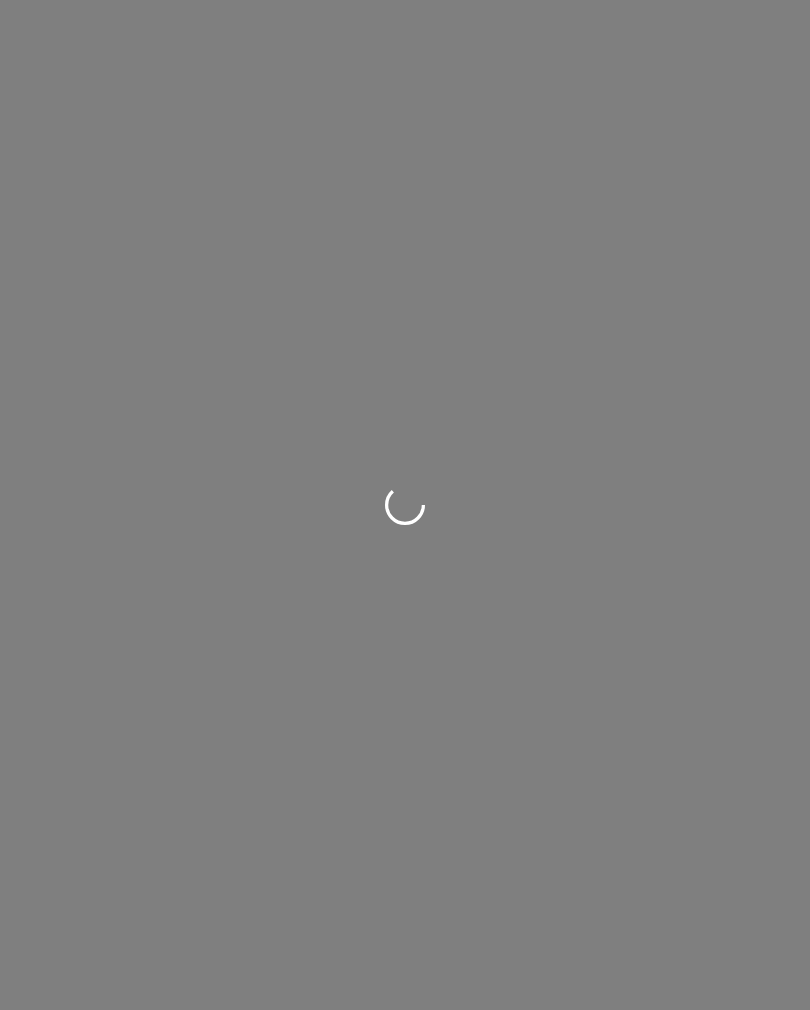 scroll, scrollTop: 0, scrollLeft: 0, axis: both 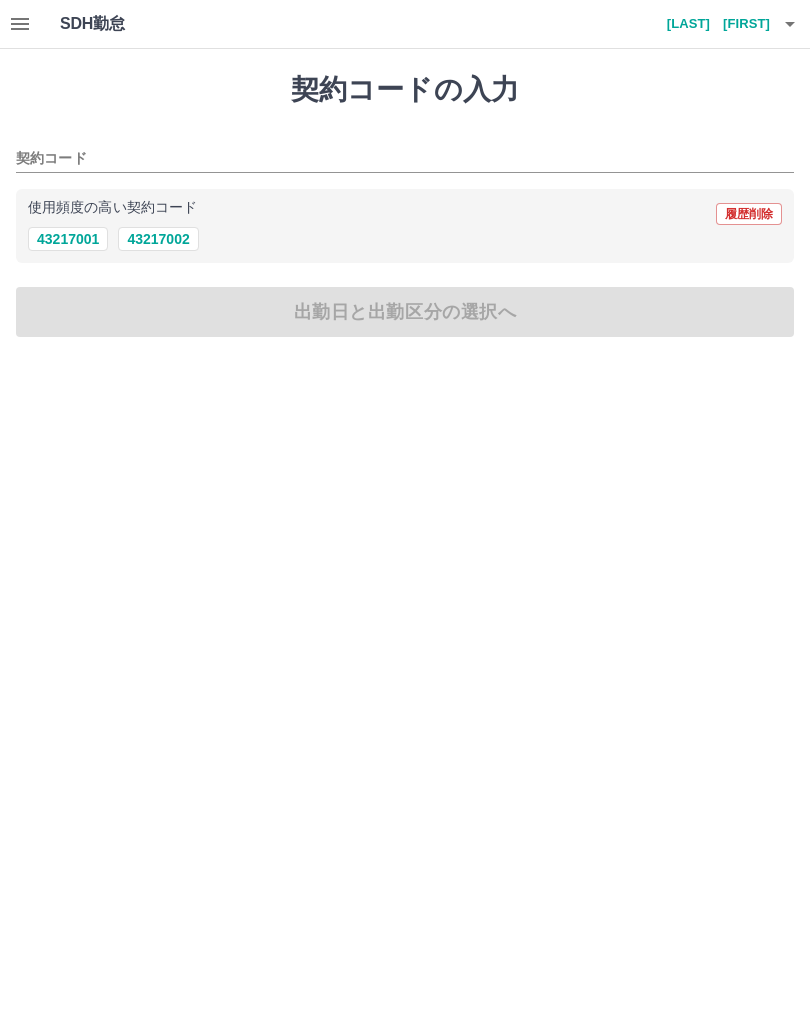 click on "43217002" at bounding box center (158, 239) 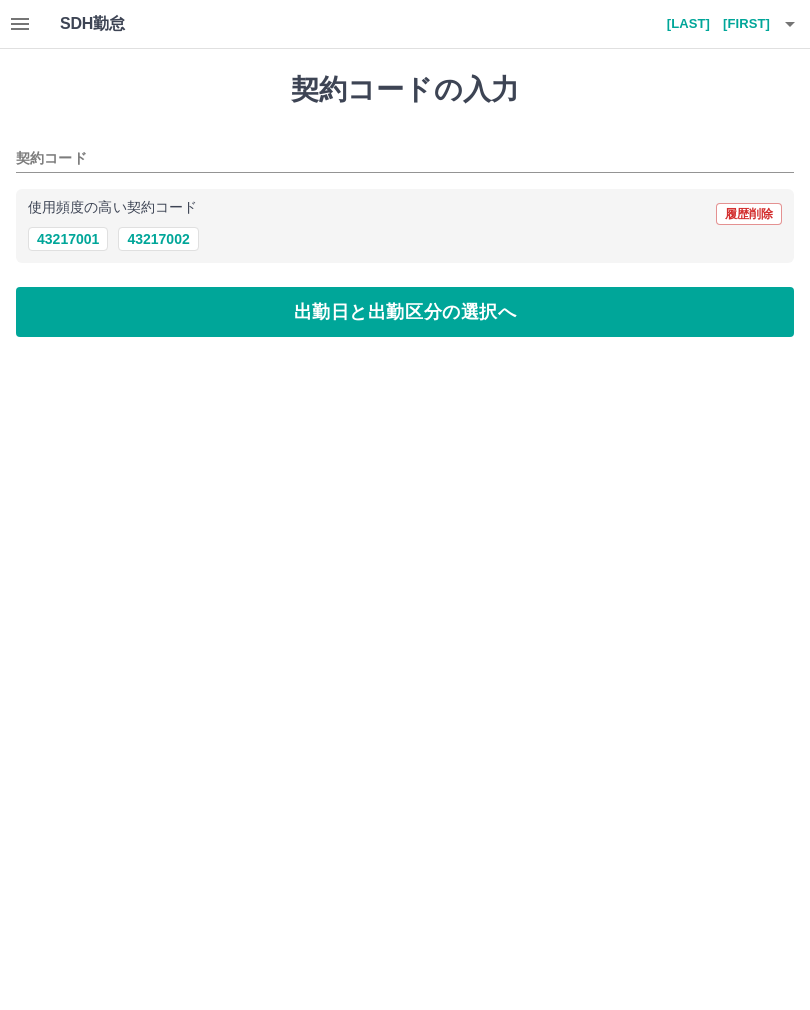 type on "********" 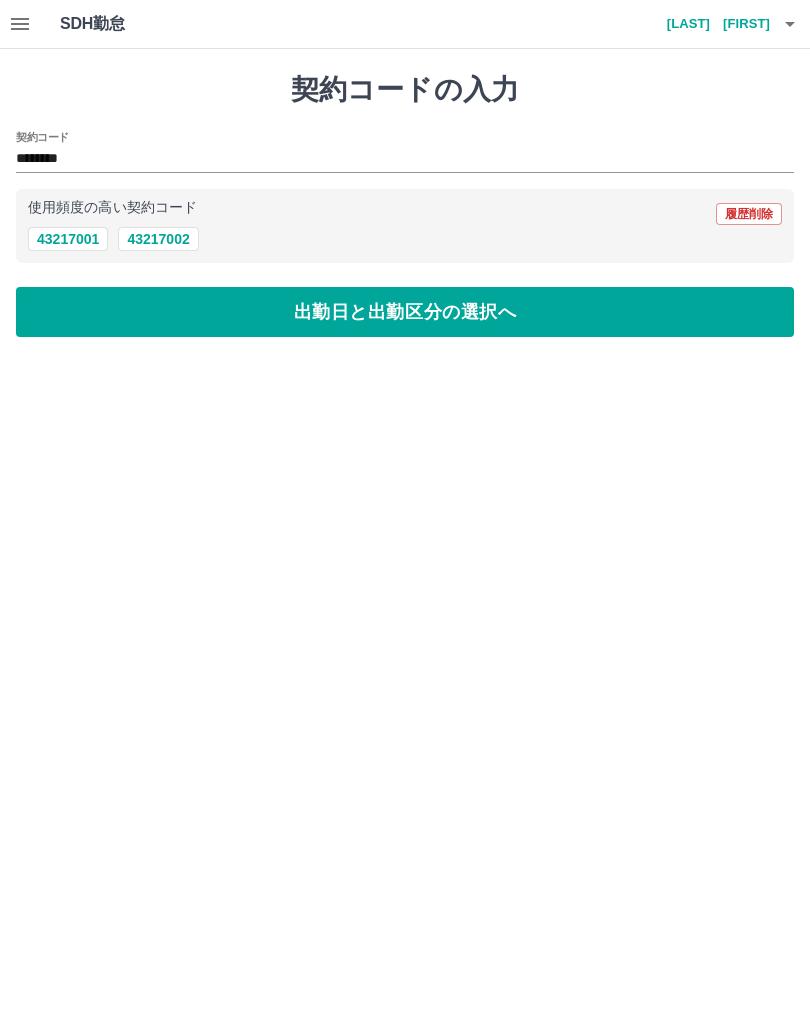 click on "出勤日と出勤区分の選択へ" at bounding box center [405, 312] 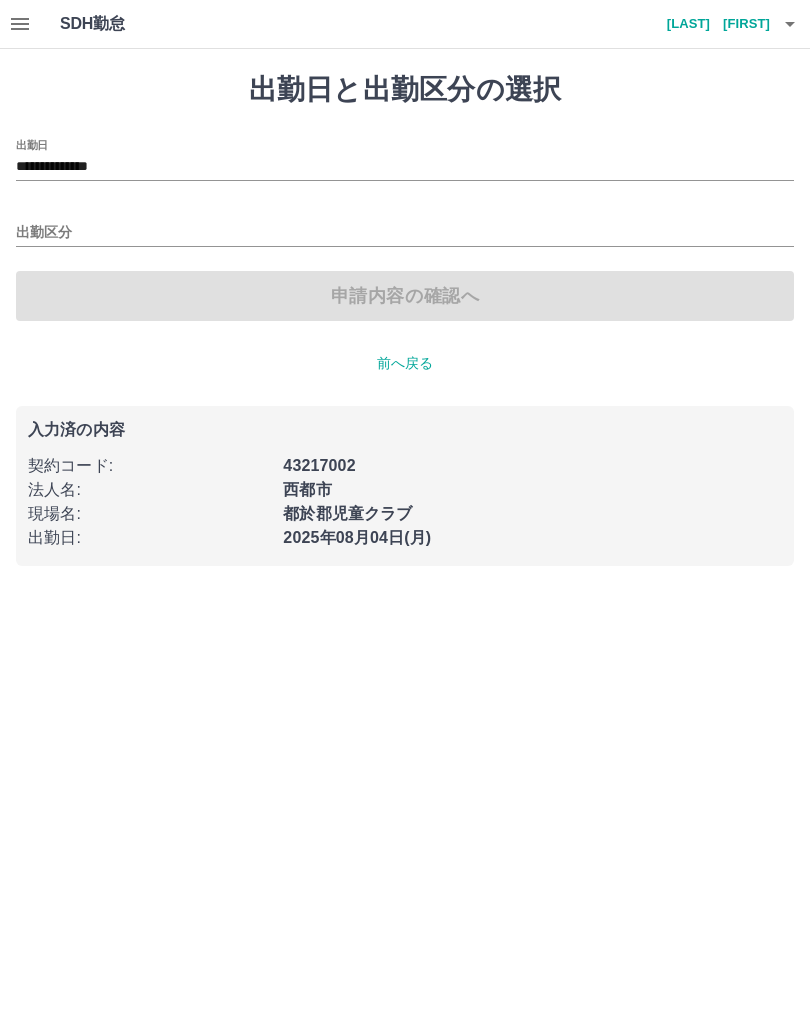 click on "出勤区分" at bounding box center [405, 233] 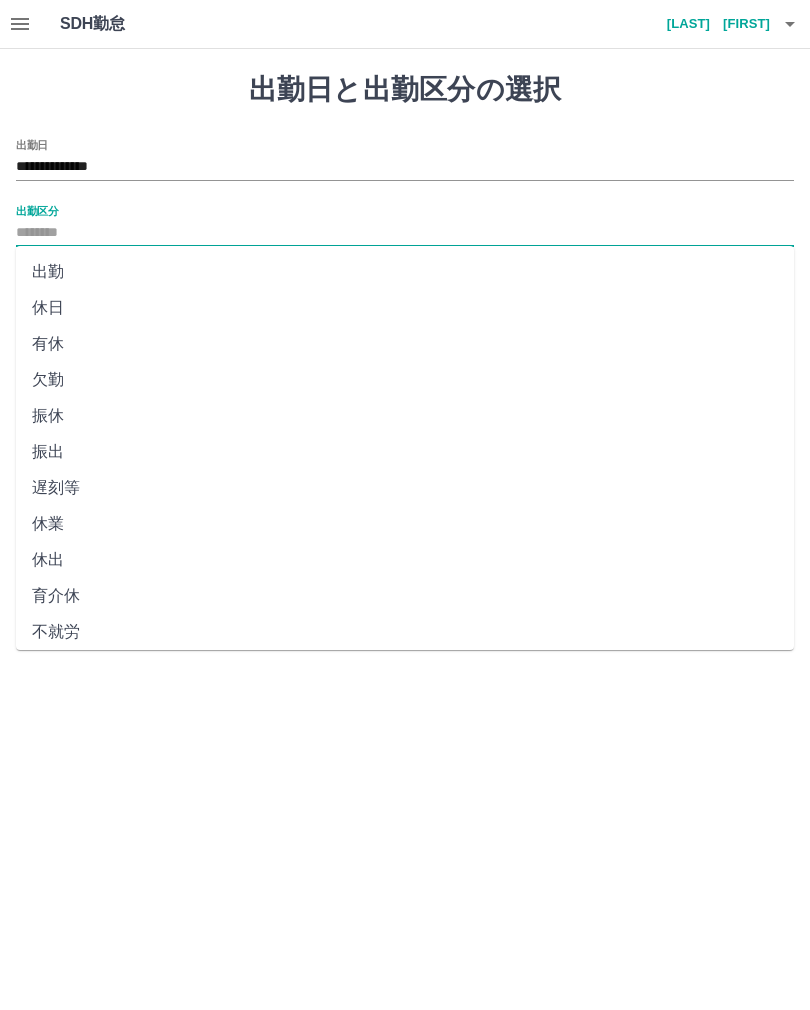 click on "出勤" at bounding box center [405, 272] 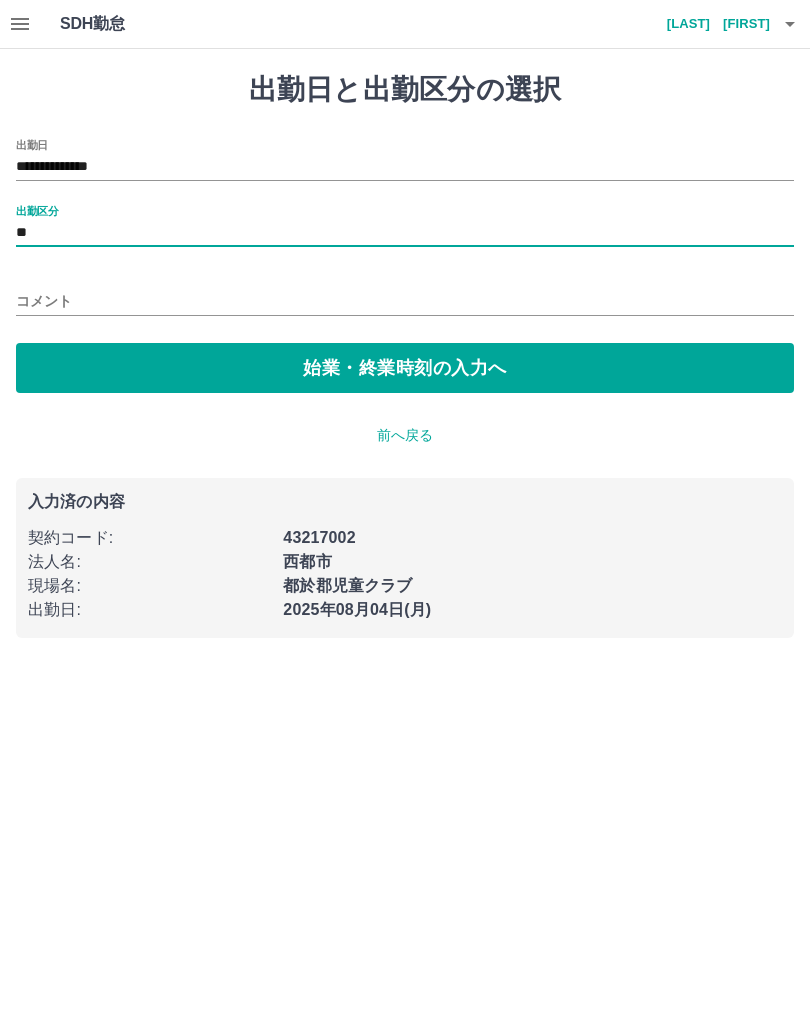 click on "コメント" at bounding box center [405, 301] 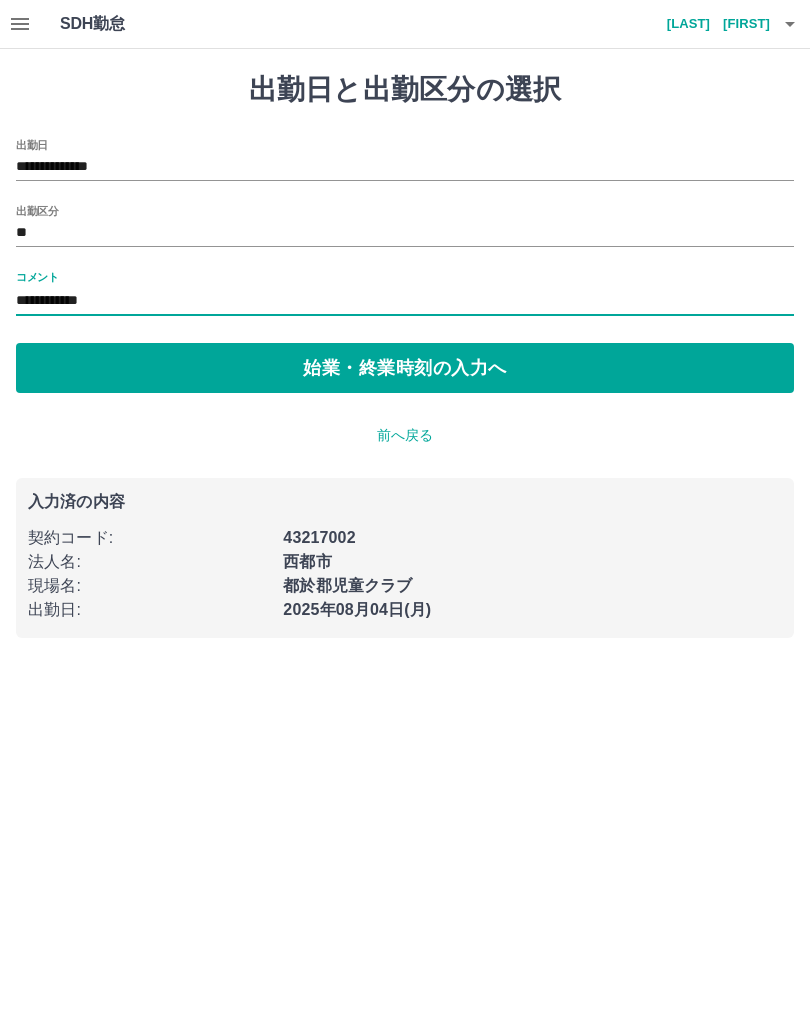 type on "**********" 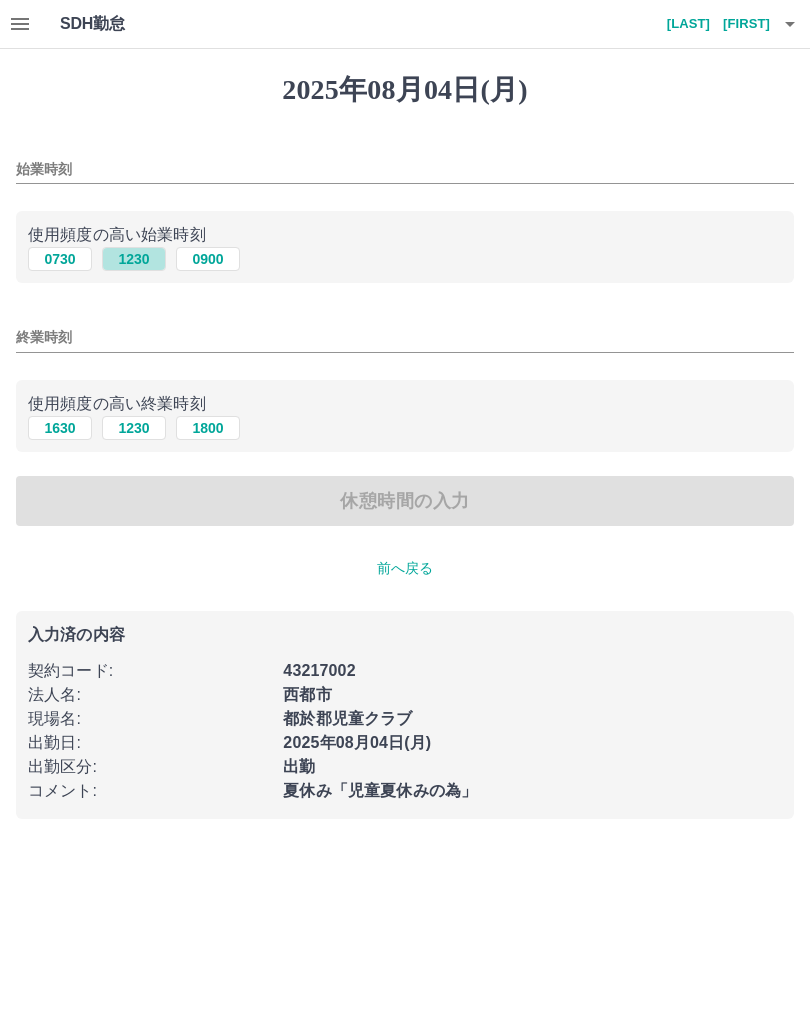 click on "1230" at bounding box center (134, 259) 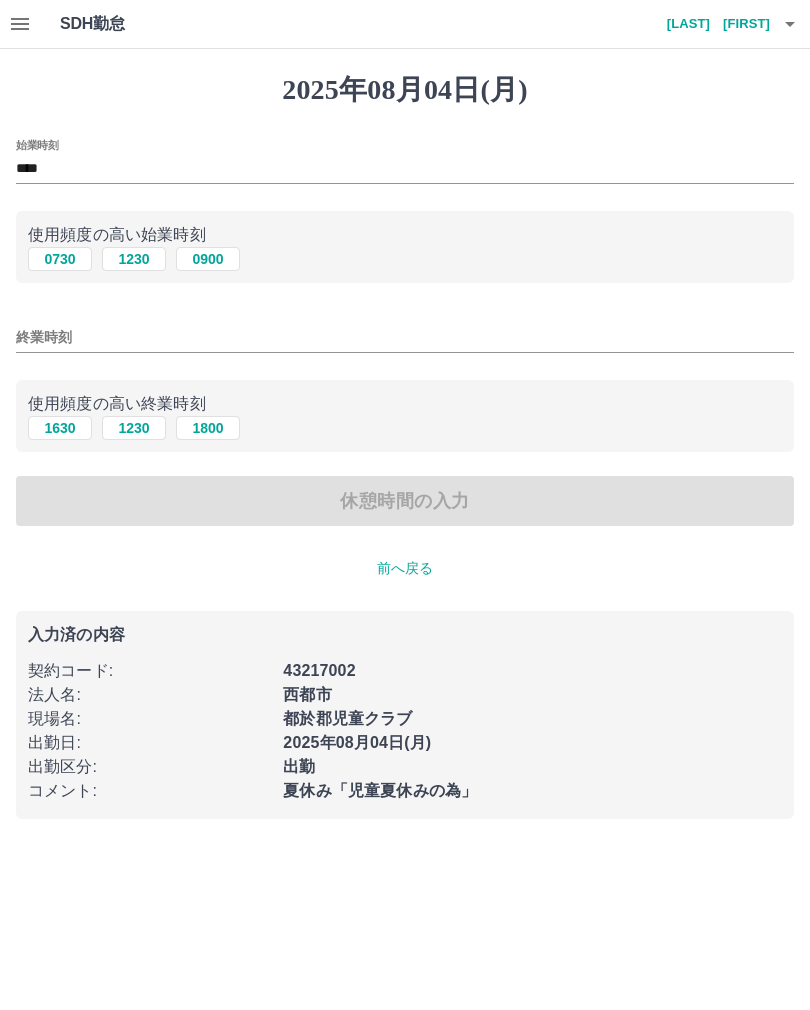 click on "1800" at bounding box center (208, 428) 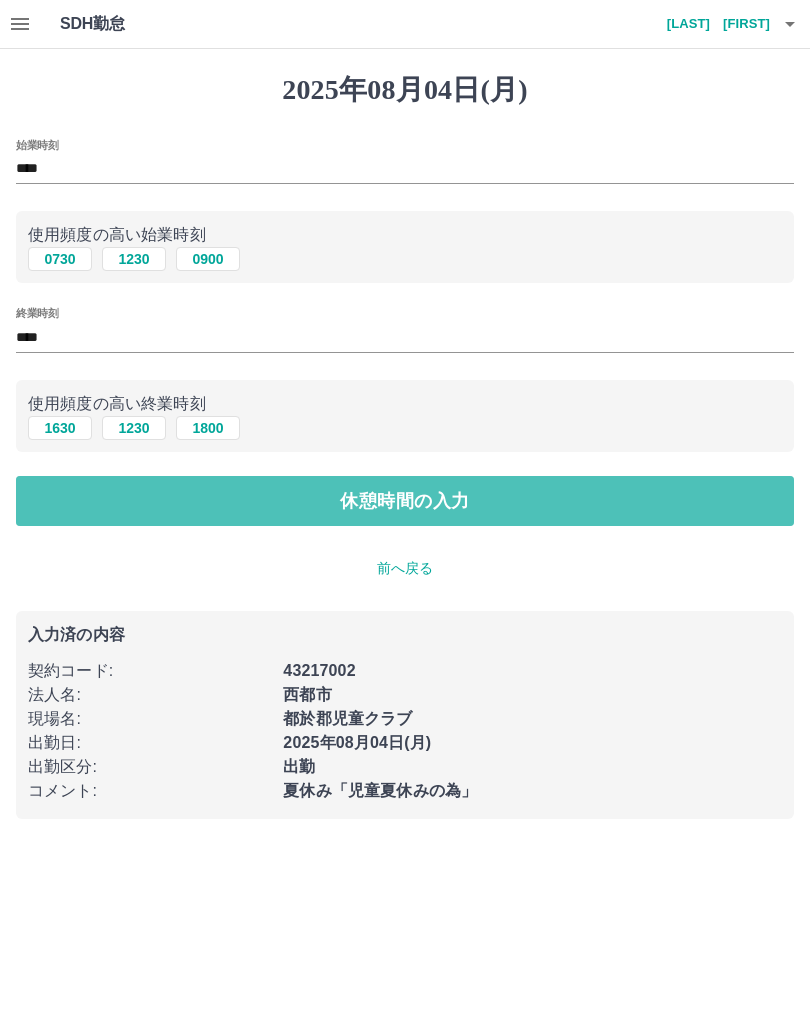 click on "休憩時間の入力" at bounding box center [405, 501] 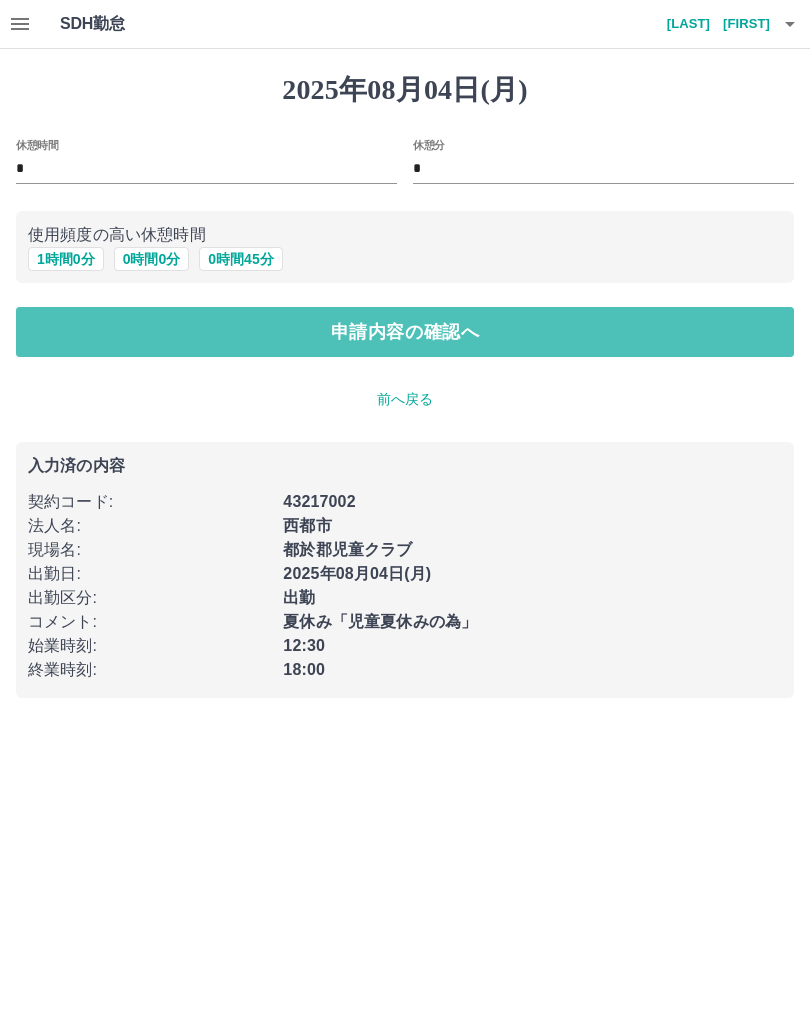 click on "申請内容の確認へ" at bounding box center (405, 332) 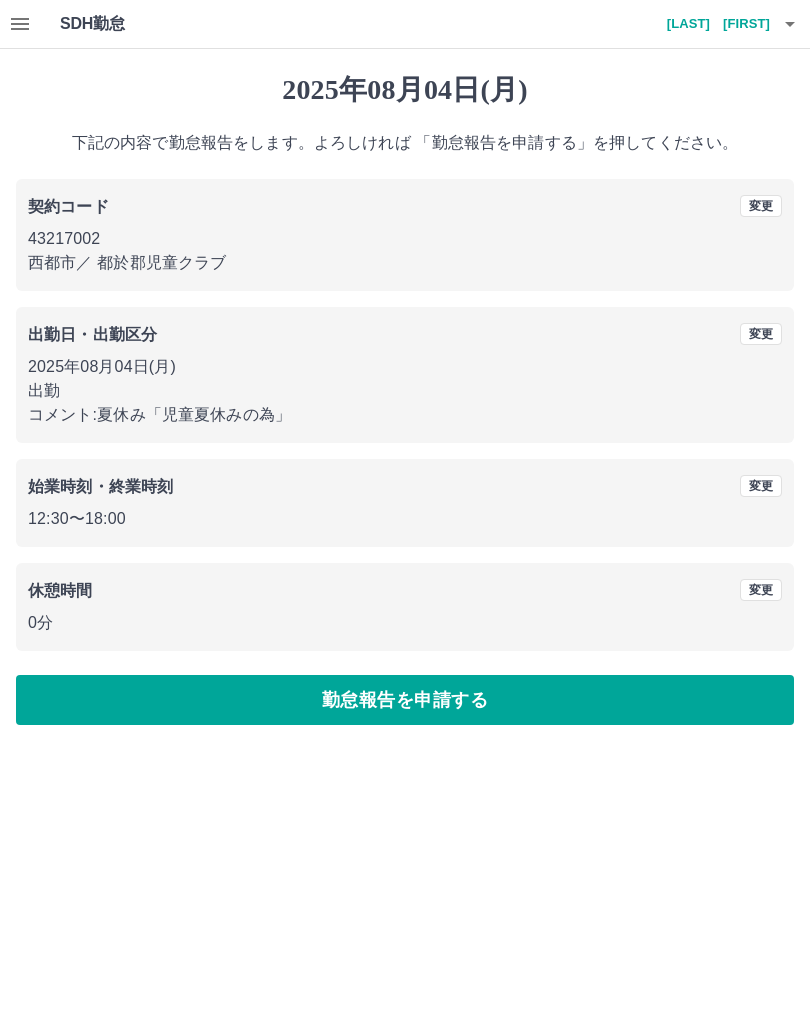 click on "勤怠報告を申請する" at bounding box center (405, 700) 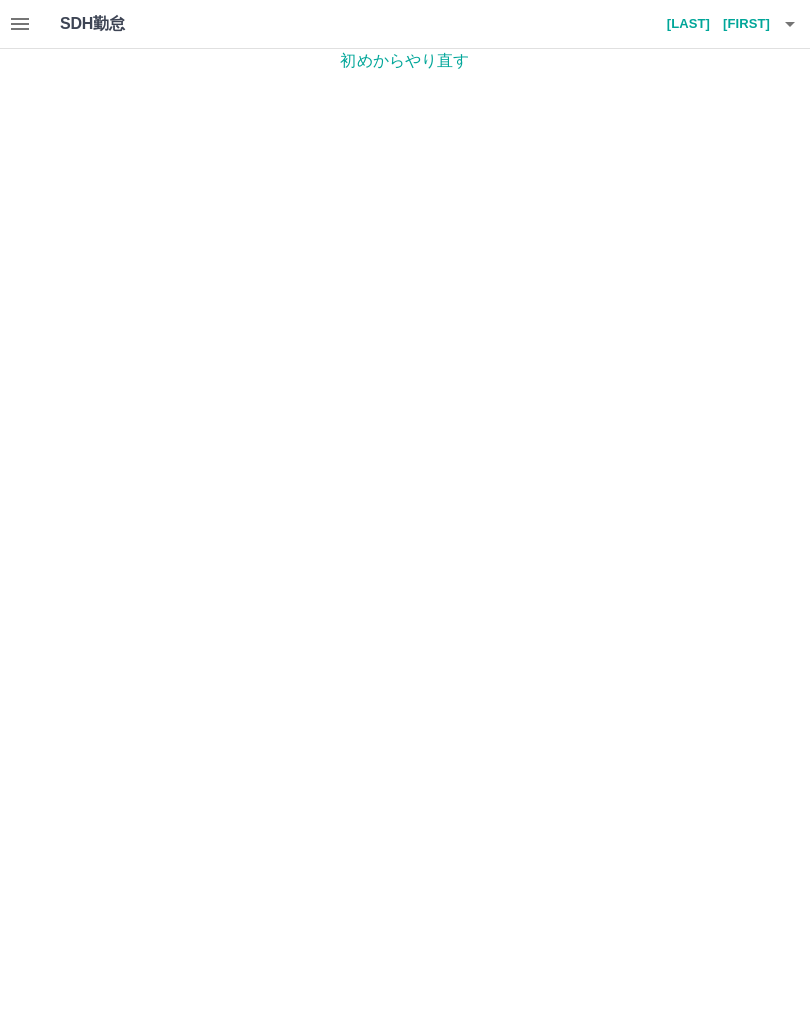 click 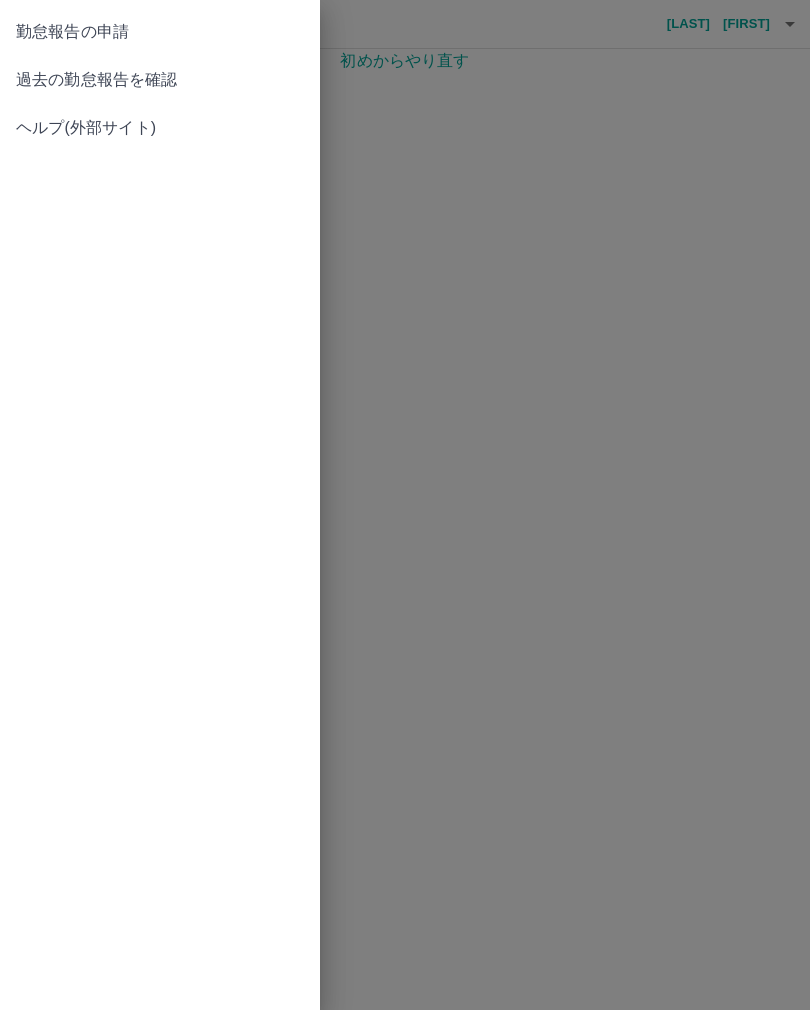 click on "勤怠報告の申請" at bounding box center (160, 32) 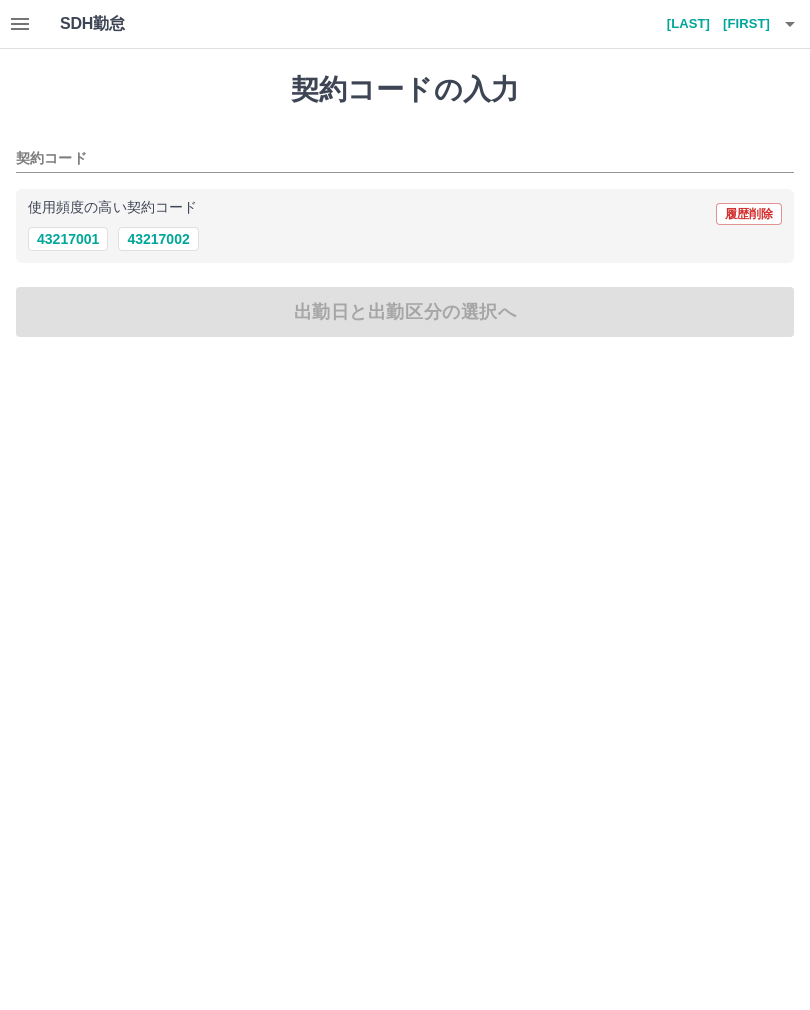 click on "43217002" at bounding box center (158, 239) 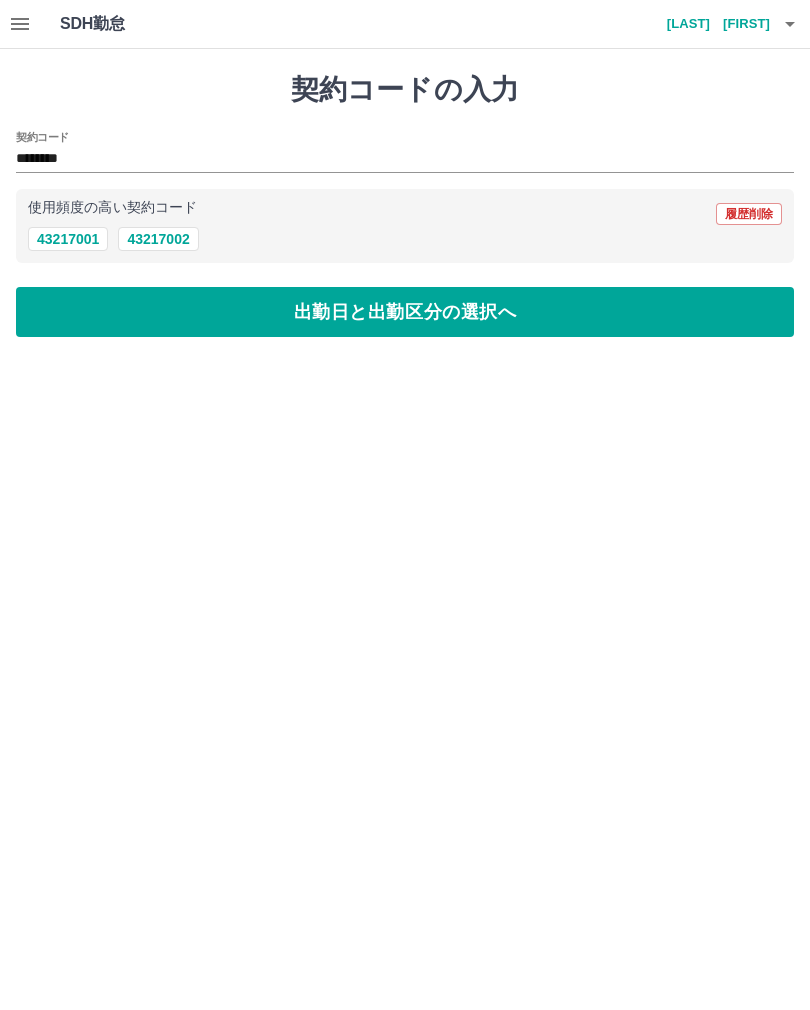 click on "出勤日と出勤区分の選択へ" at bounding box center (405, 312) 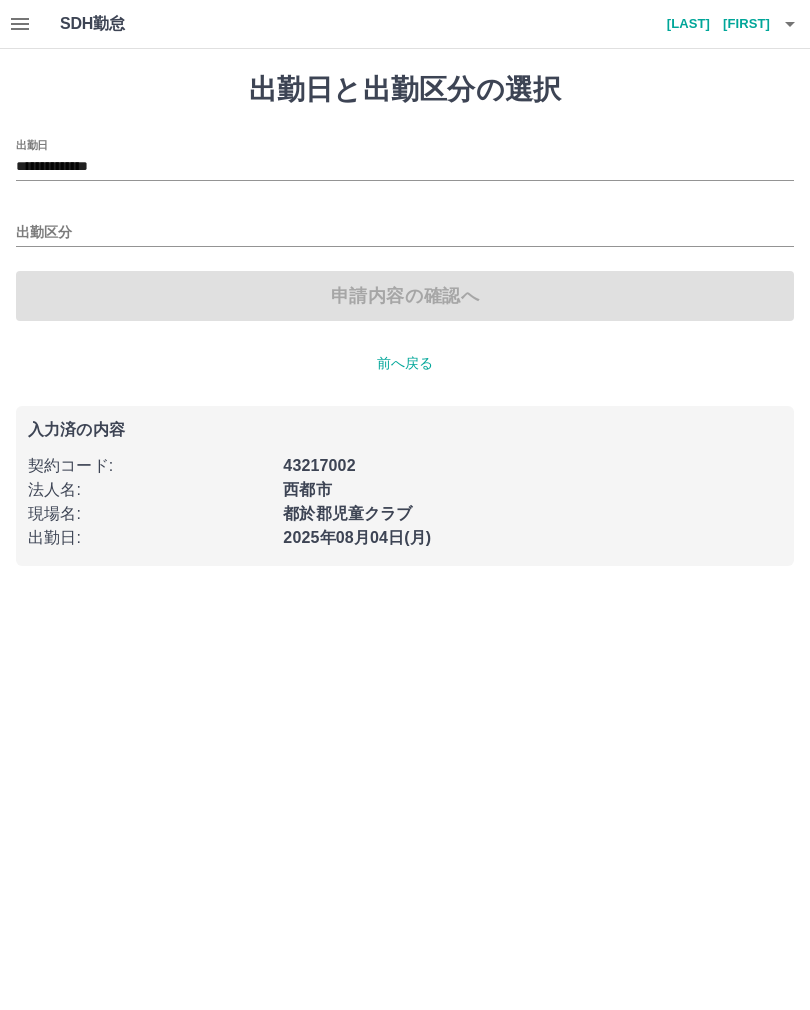 click on "出勤区分" at bounding box center [405, 233] 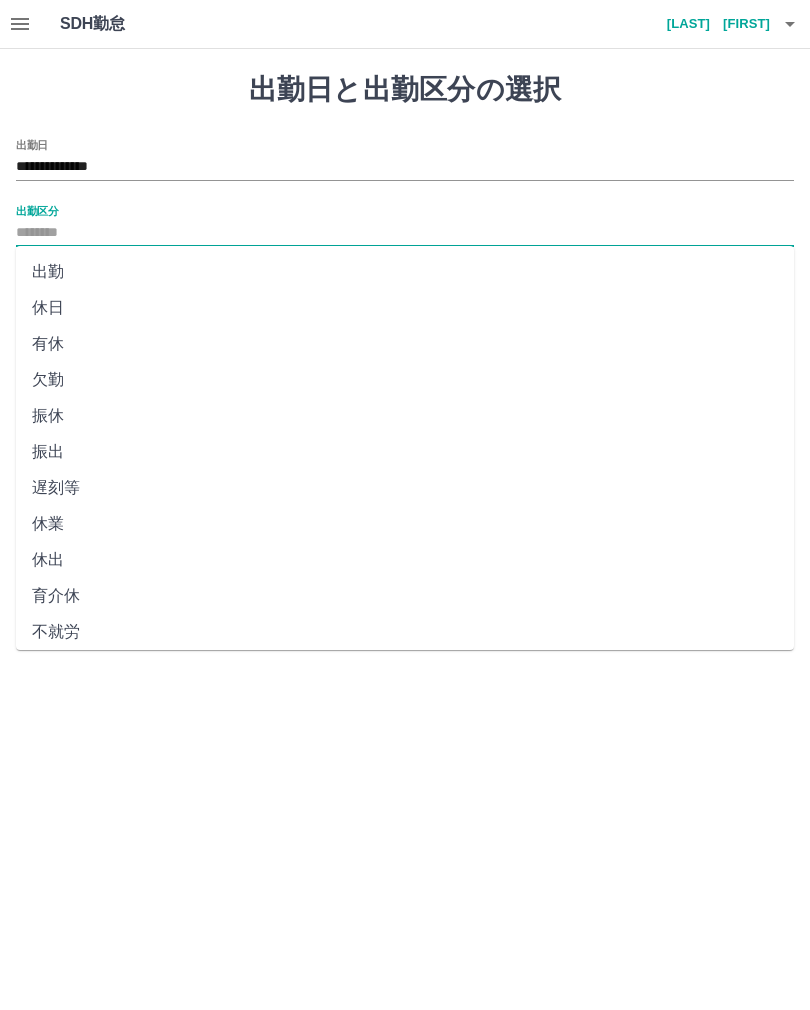 click on "出勤" at bounding box center [405, 272] 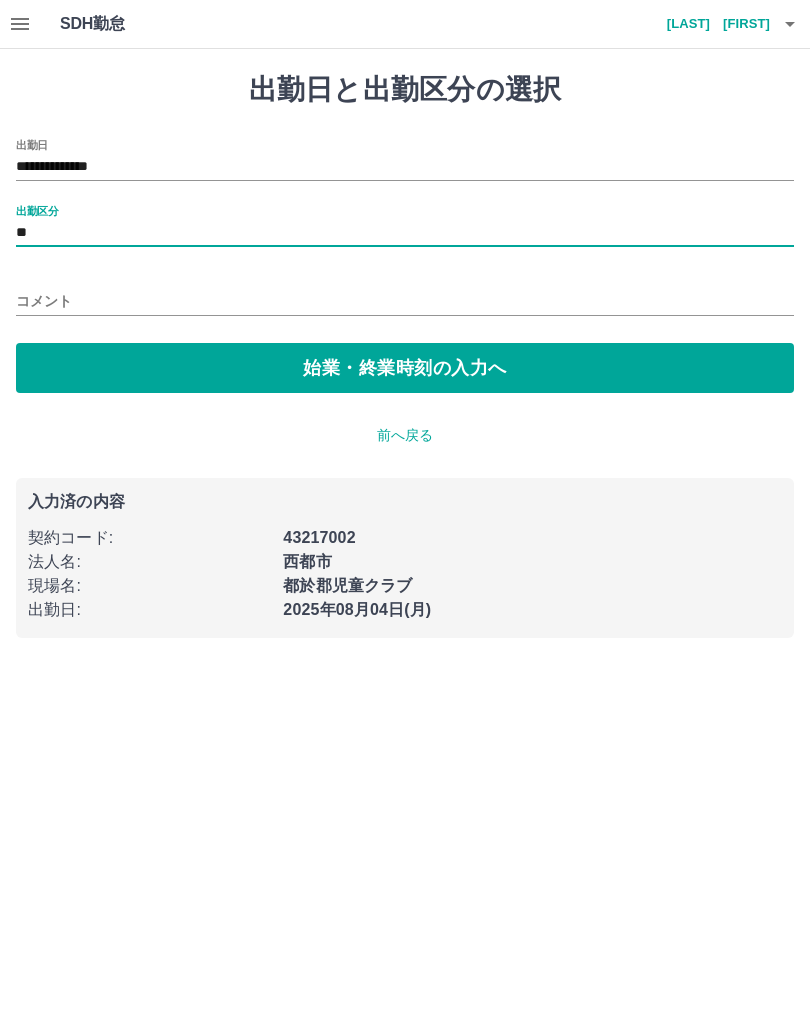 type on "**" 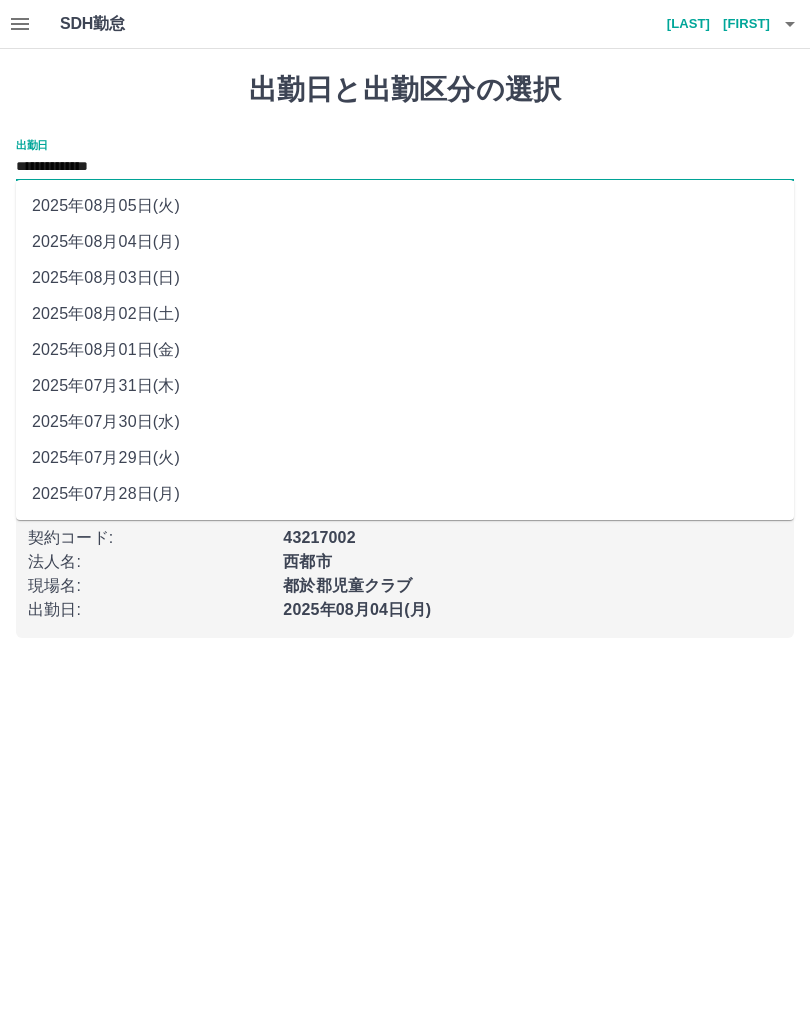 click on "2025年08月02日(土)" at bounding box center (405, 314) 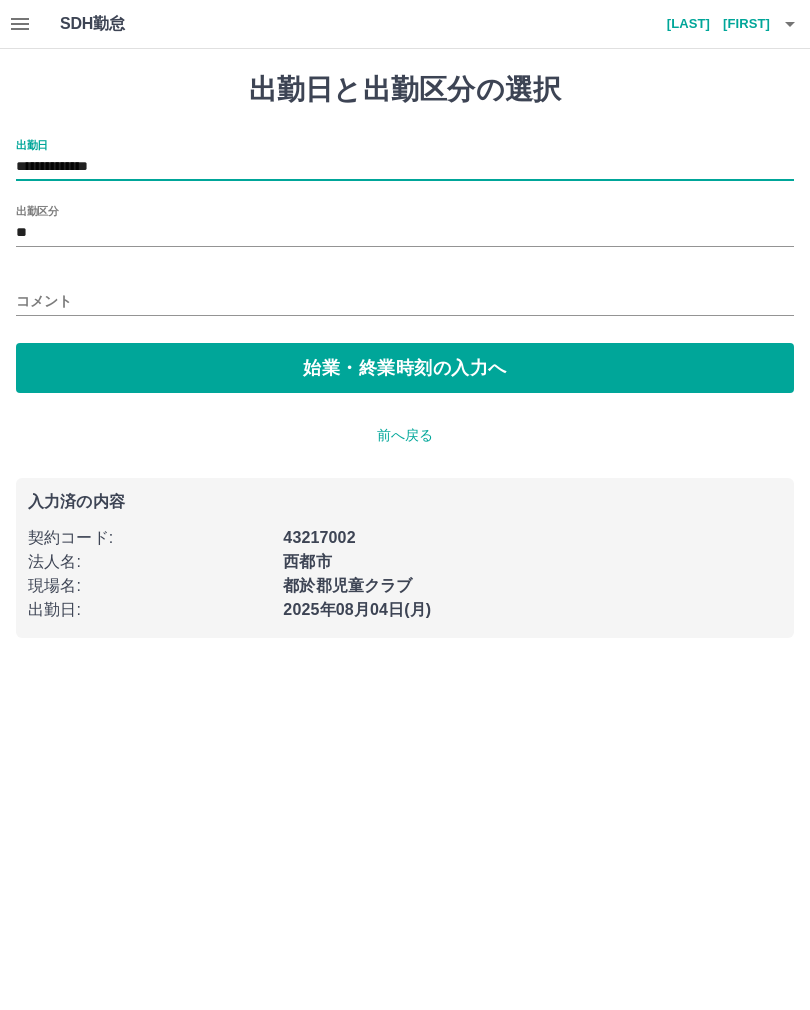click on "コメント" at bounding box center (405, 301) 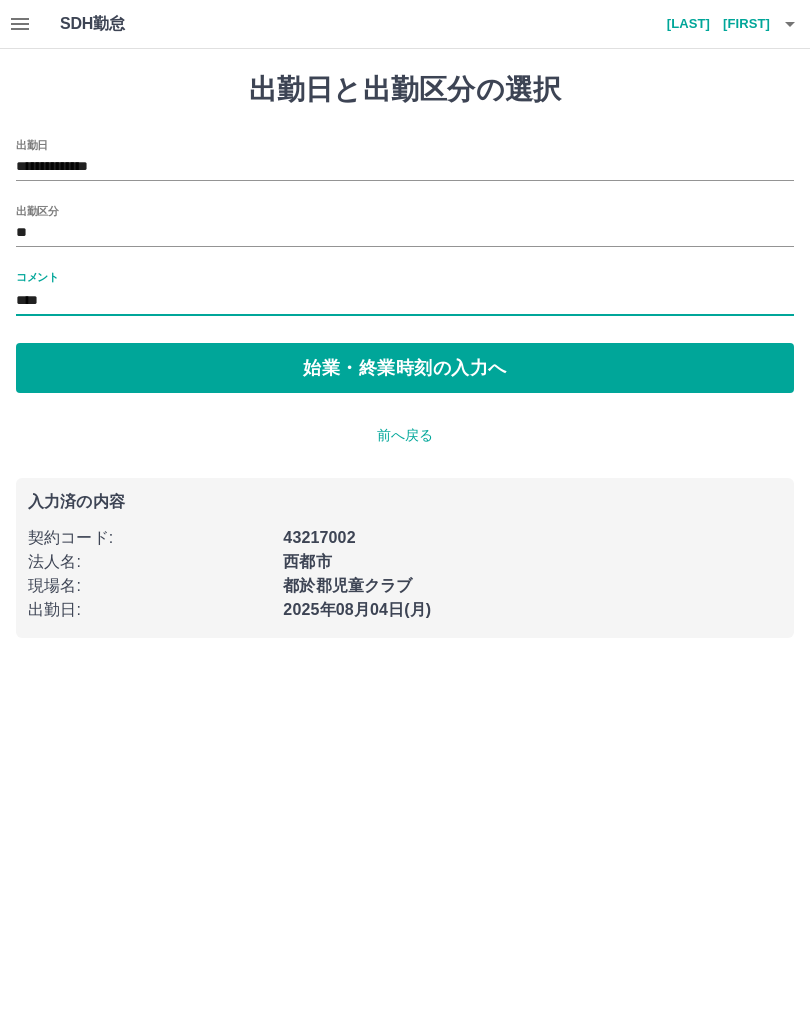 type on "*****" 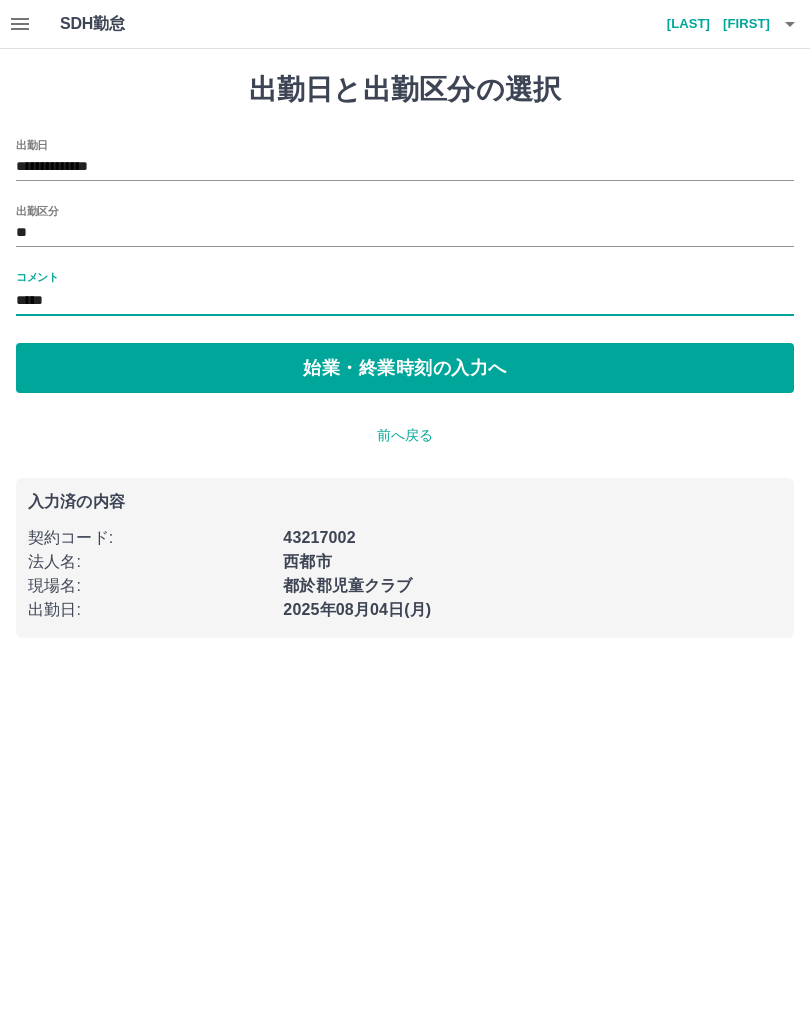 click on "始業・終業時刻の入力へ" at bounding box center [405, 368] 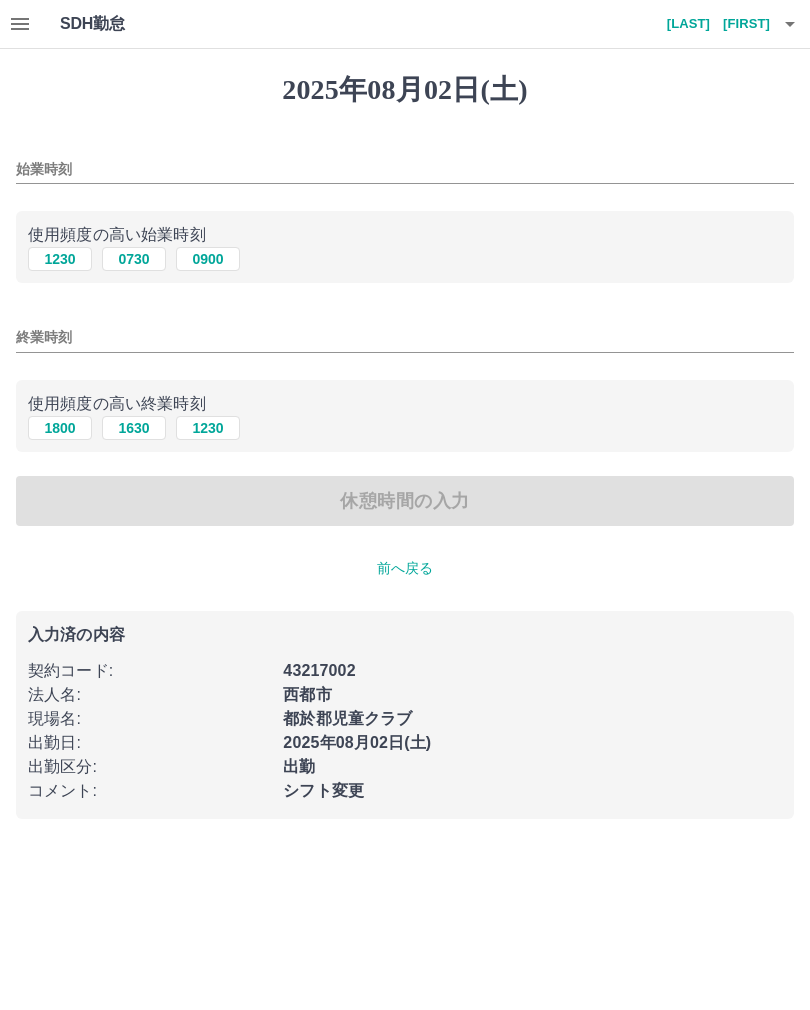 click on "1230" at bounding box center (60, 259) 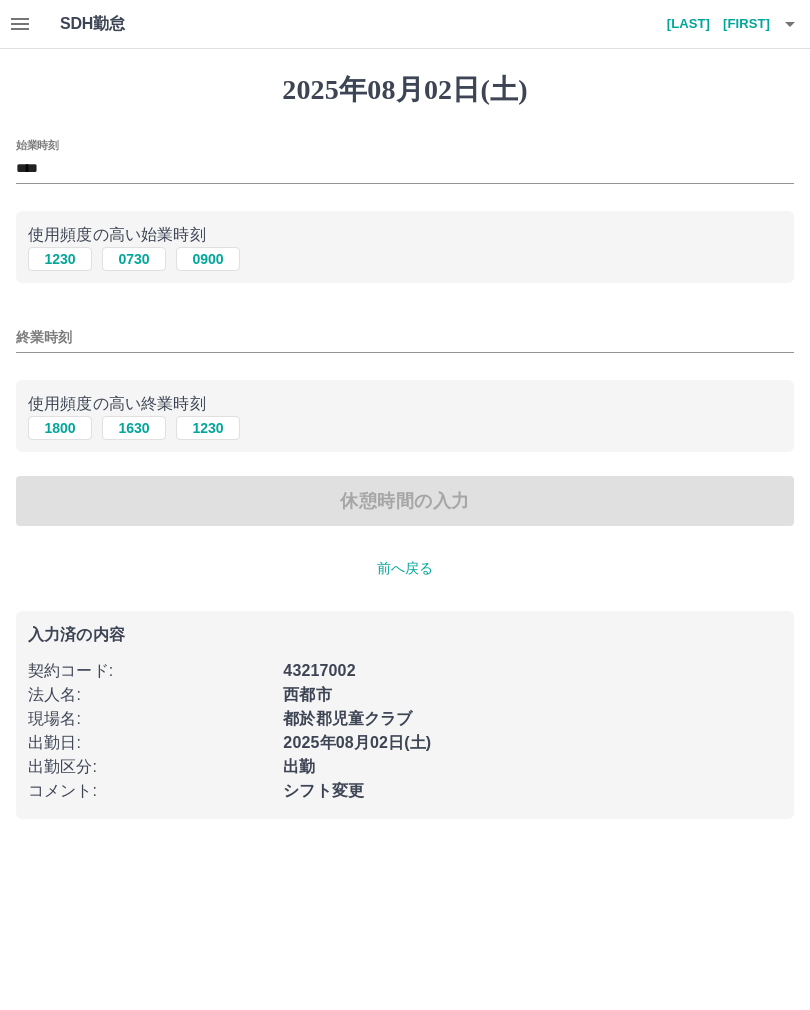 click on "終業時刻" at bounding box center (405, 337) 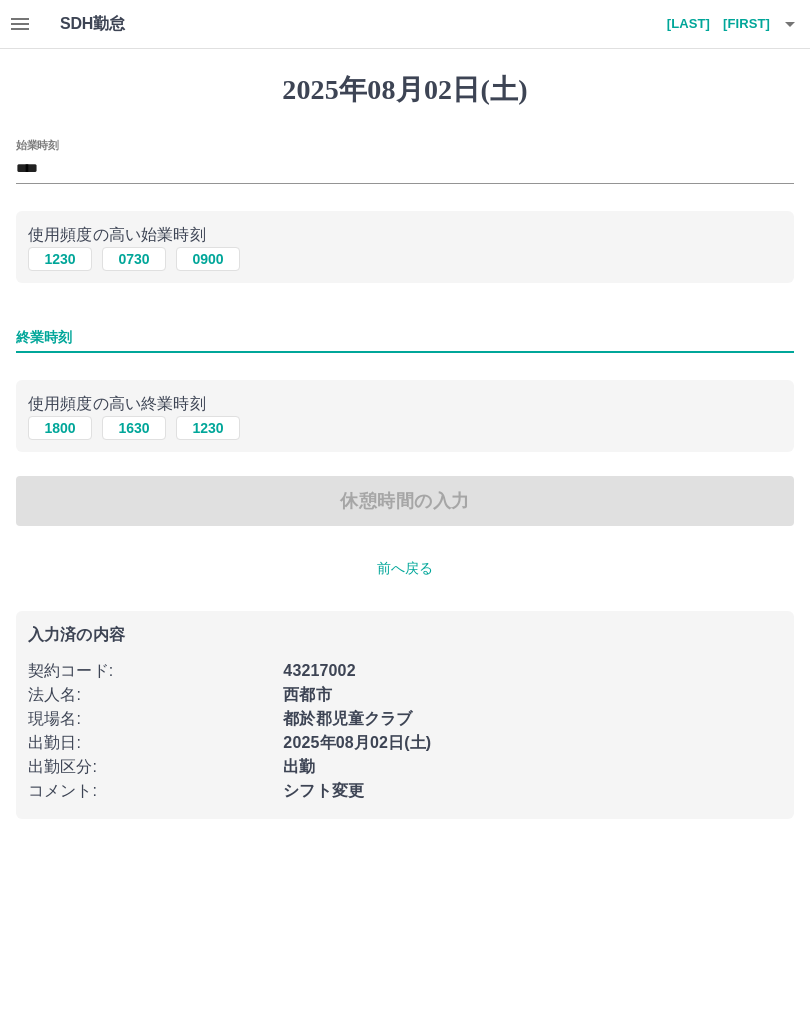 click on "1800" at bounding box center [60, 428] 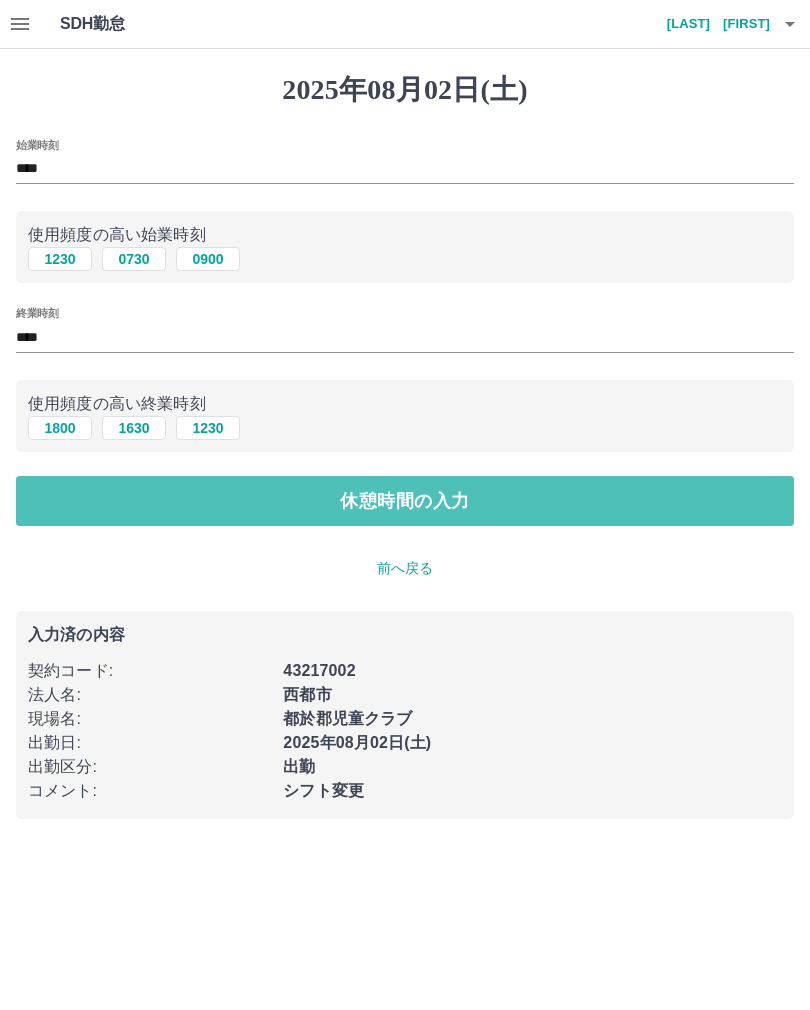 click on "休憩時間の入力" at bounding box center [405, 501] 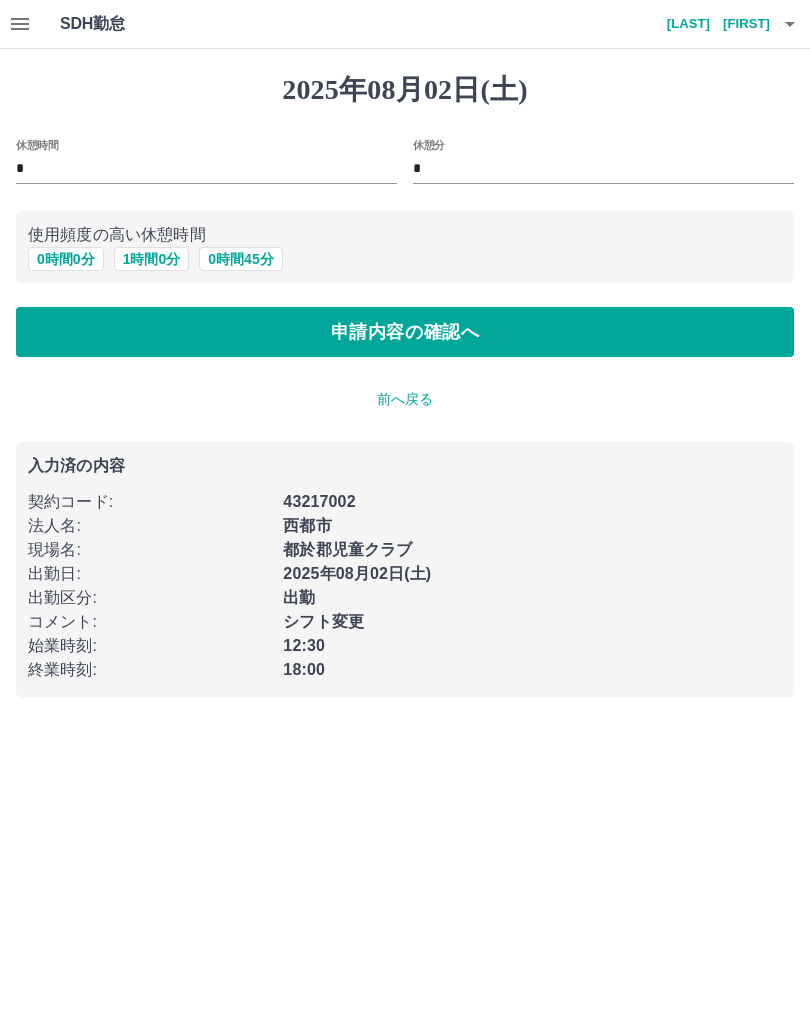 click on "申請内容の確認へ" at bounding box center [405, 332] 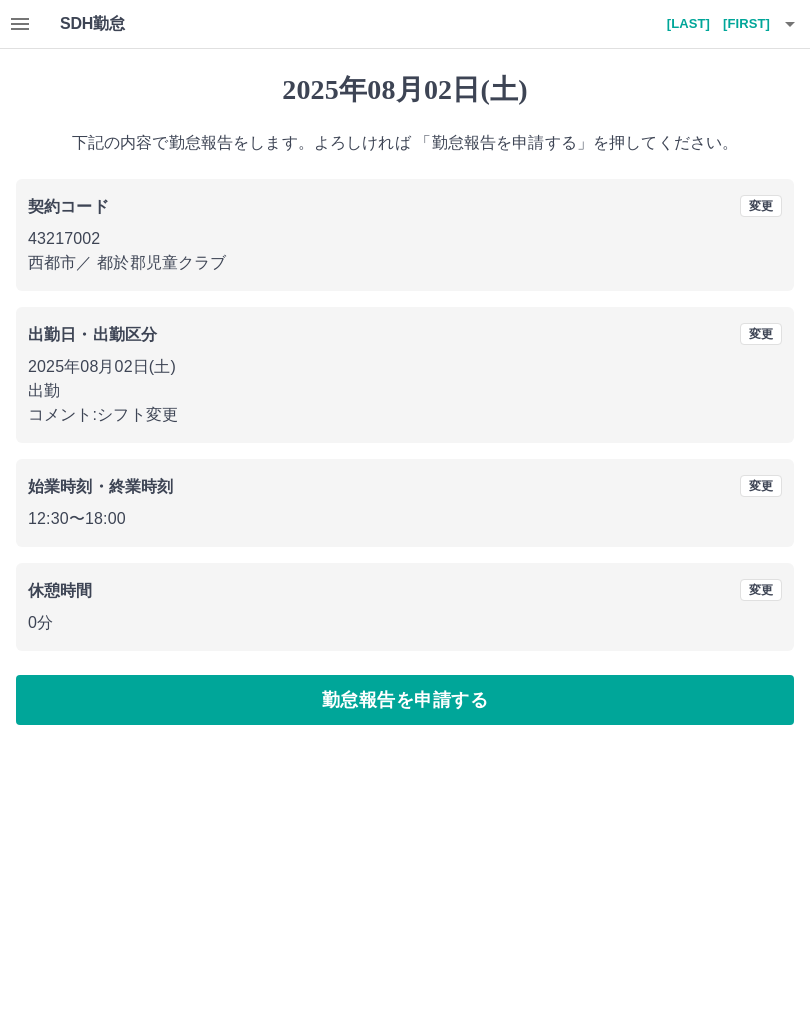 click on "勤怠報告を申請する" at bounding box center [405, 700] 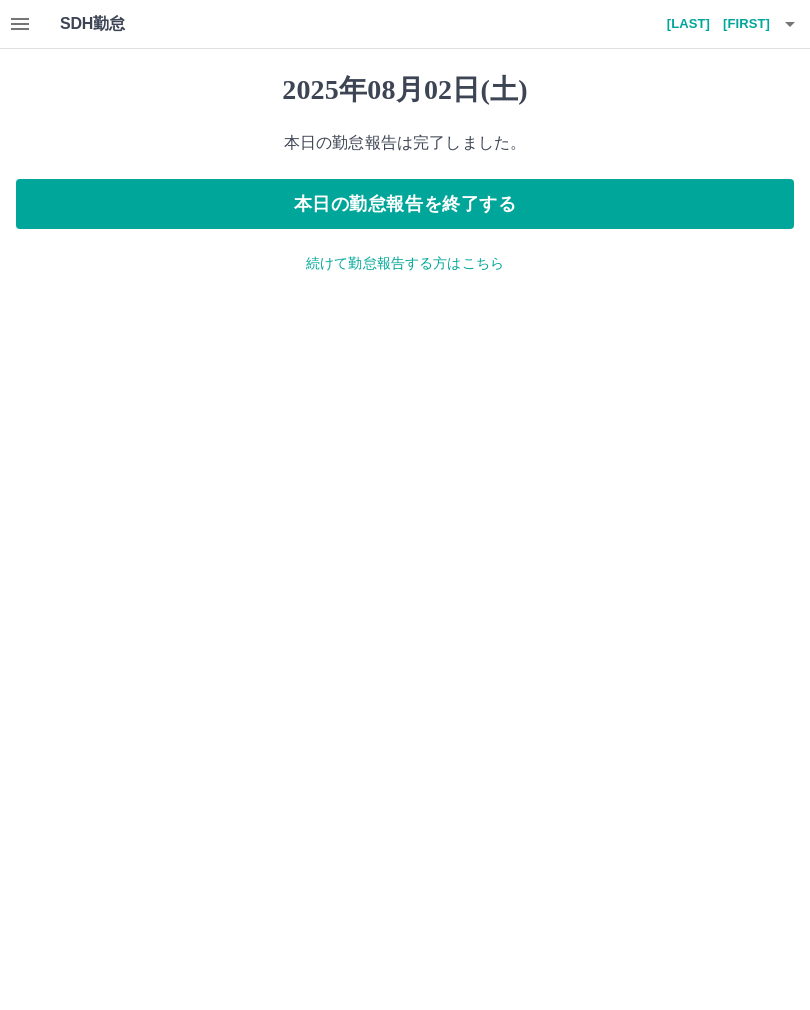 click on "本日の勤怠報告を終了する" at bounding box center (405, 204) 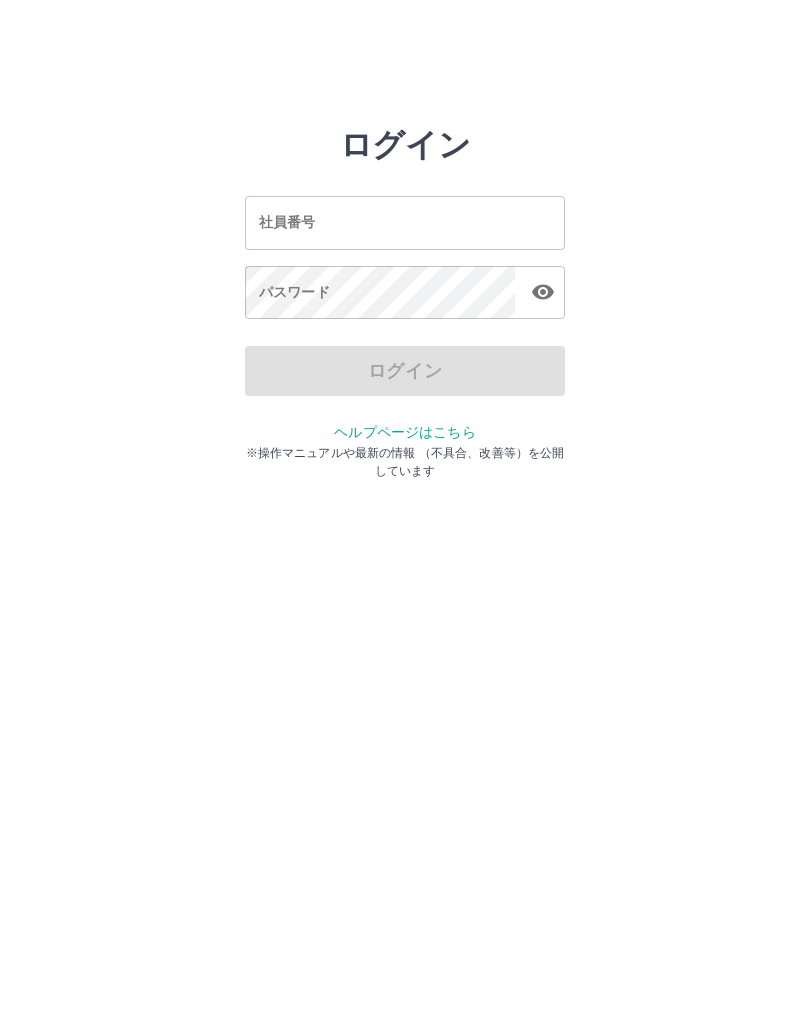 scroll, scrollTop: 0, scrollLeft: 0, axis: both 